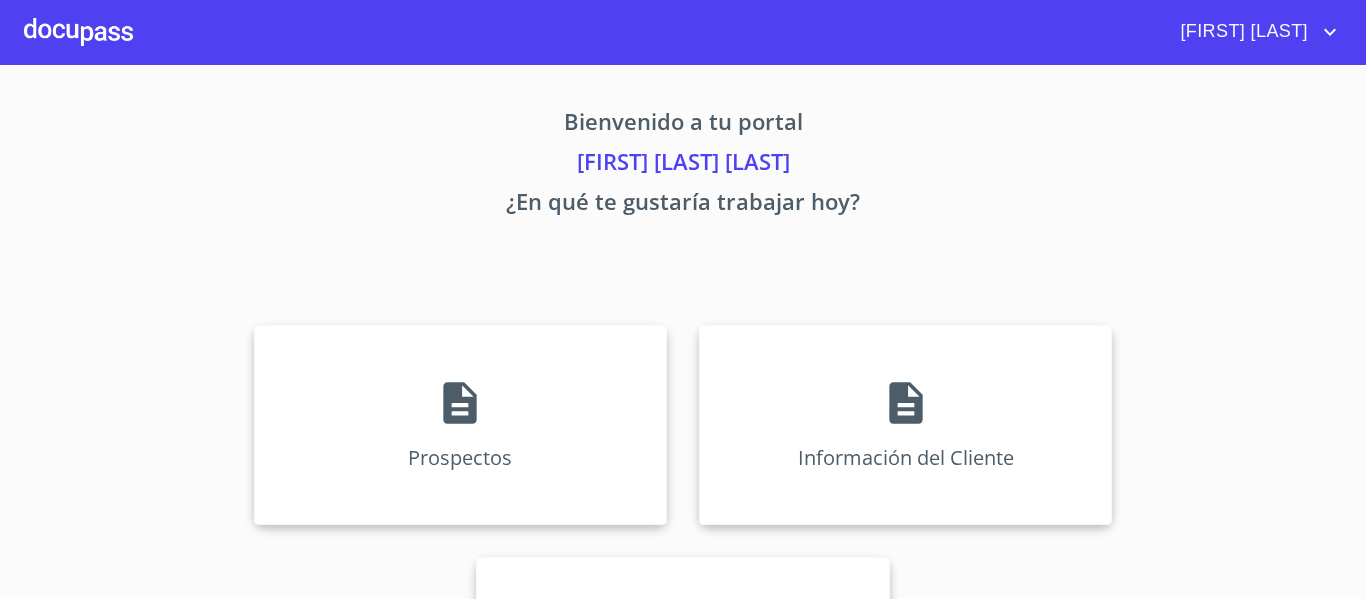 scroll, scrollTop: 0, scrollLeft: 0, axis: both 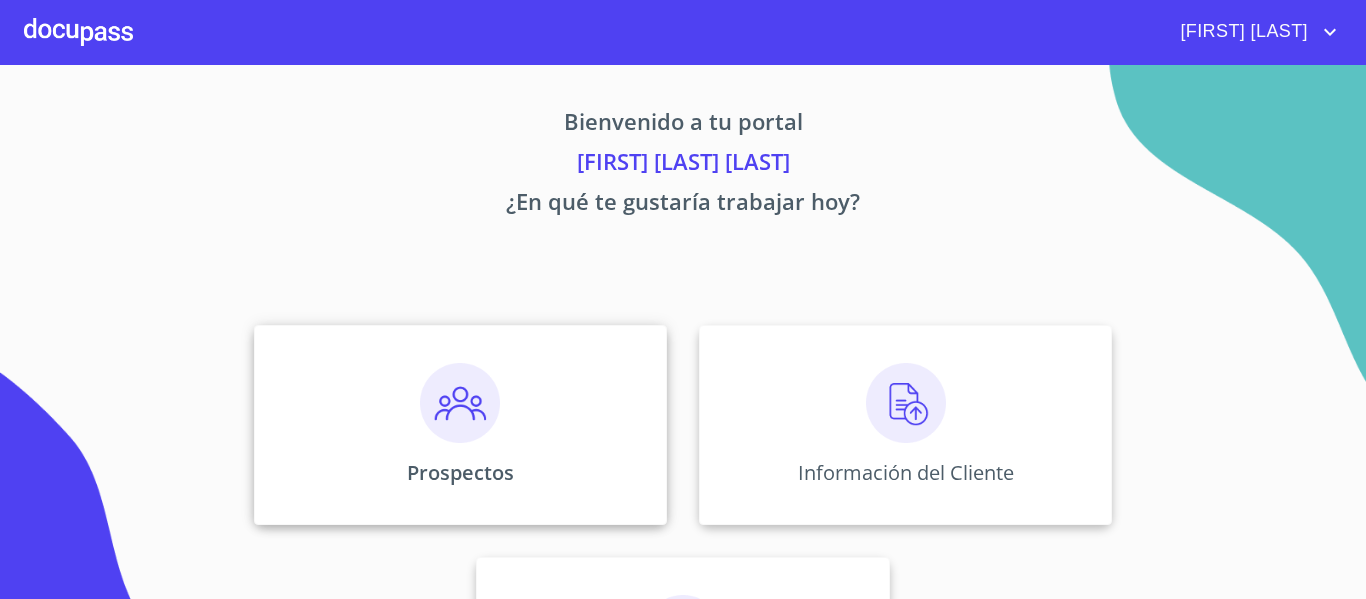 click on "Prospectos" at bounding box center [460, 425] 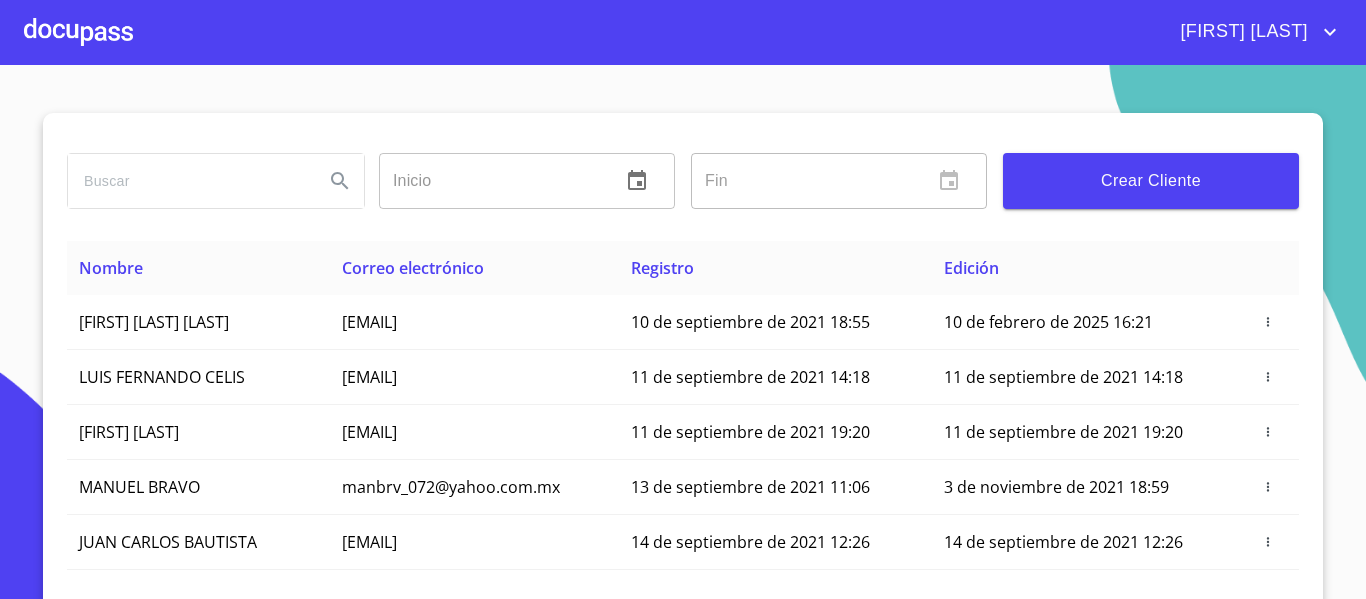 click on "Crear Cliente" at bounding box center [1151, 181] 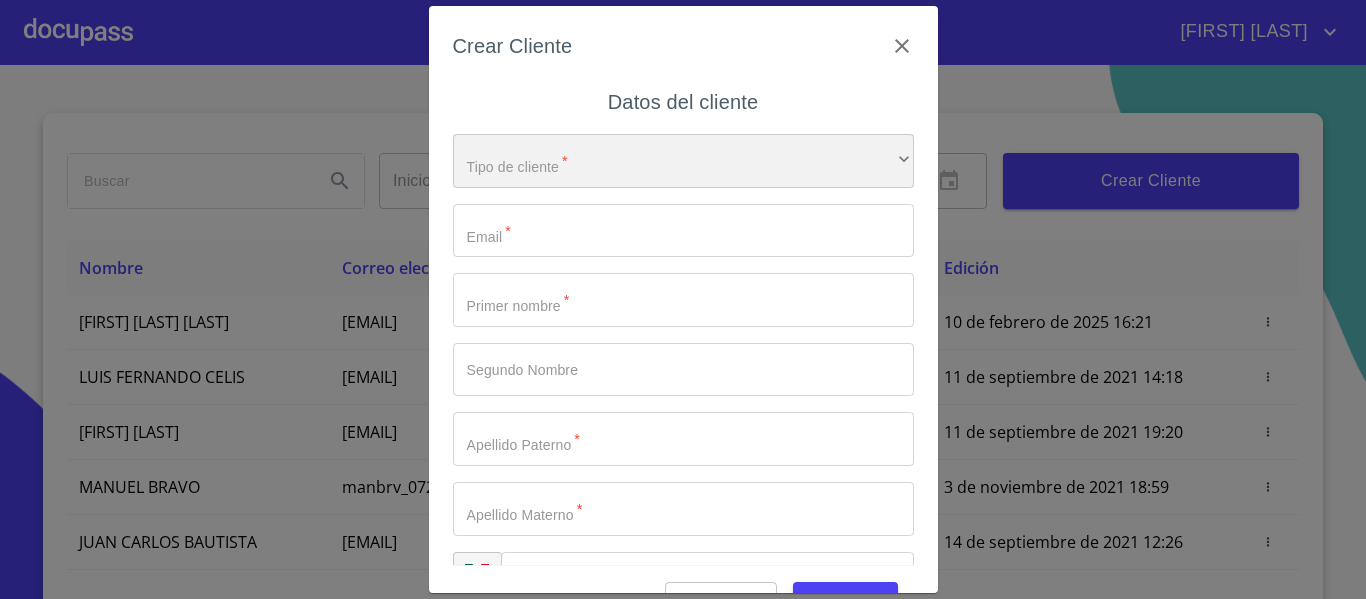 click on "​" at bounding box center [683, 161] 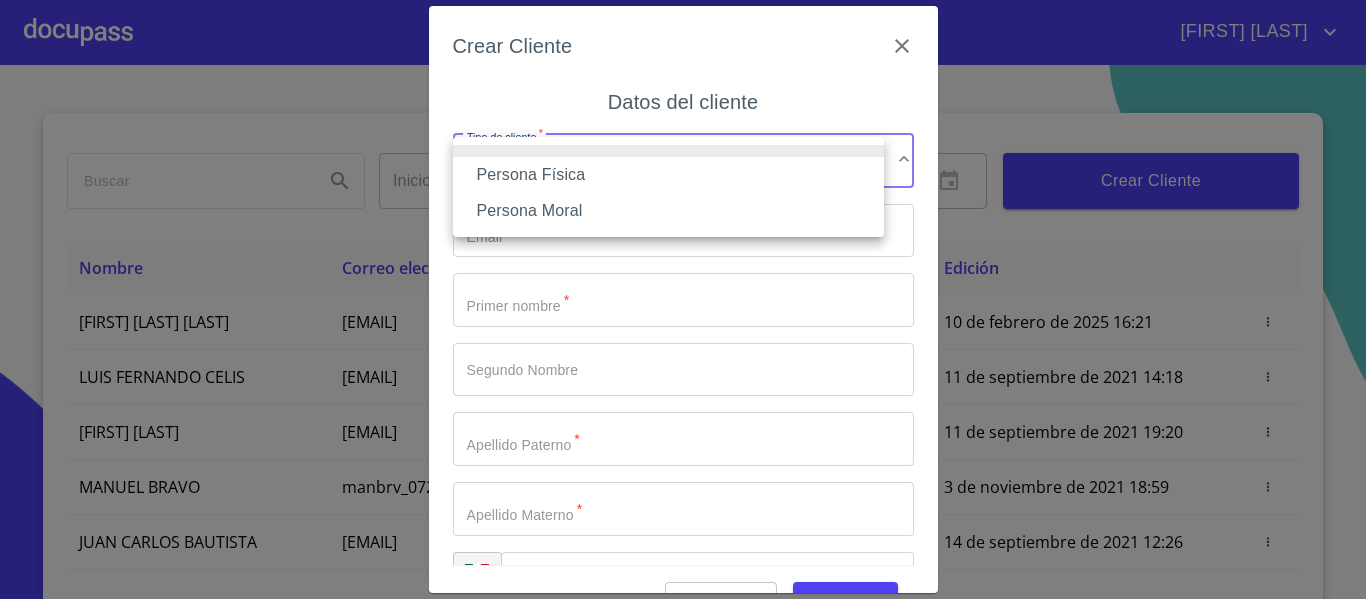 click on "Persona Física" at bounding box center [668, 175] 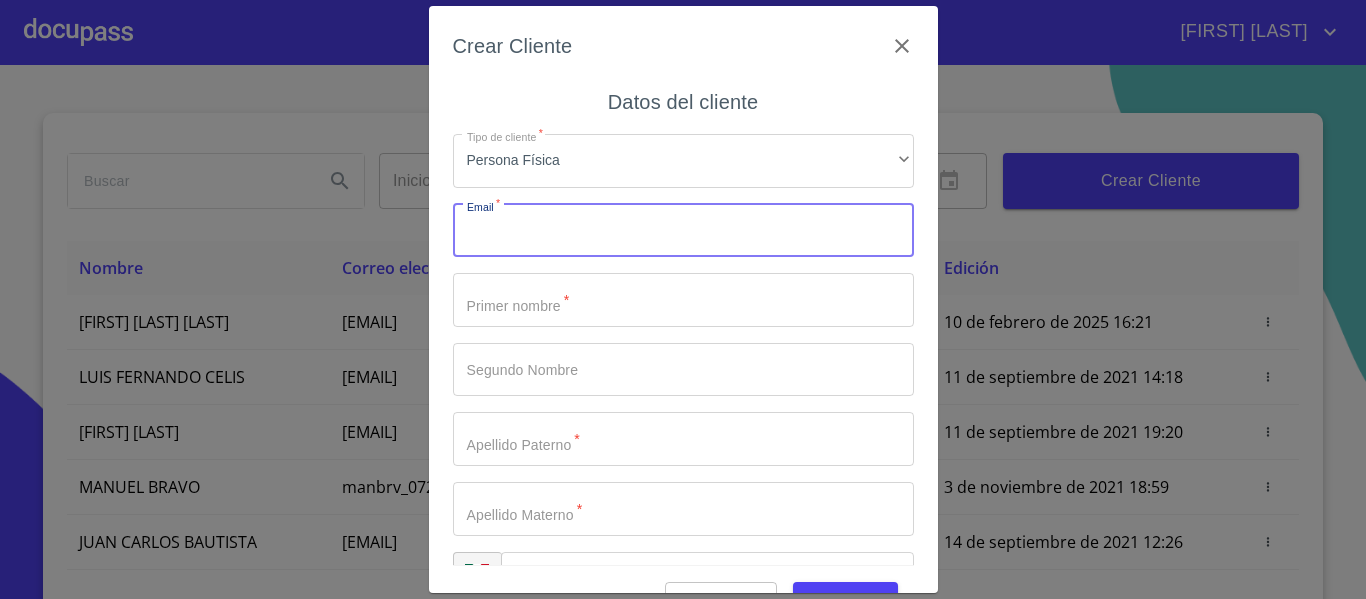click on "Tipo de cliente   *" at bounding box center (683, 231) 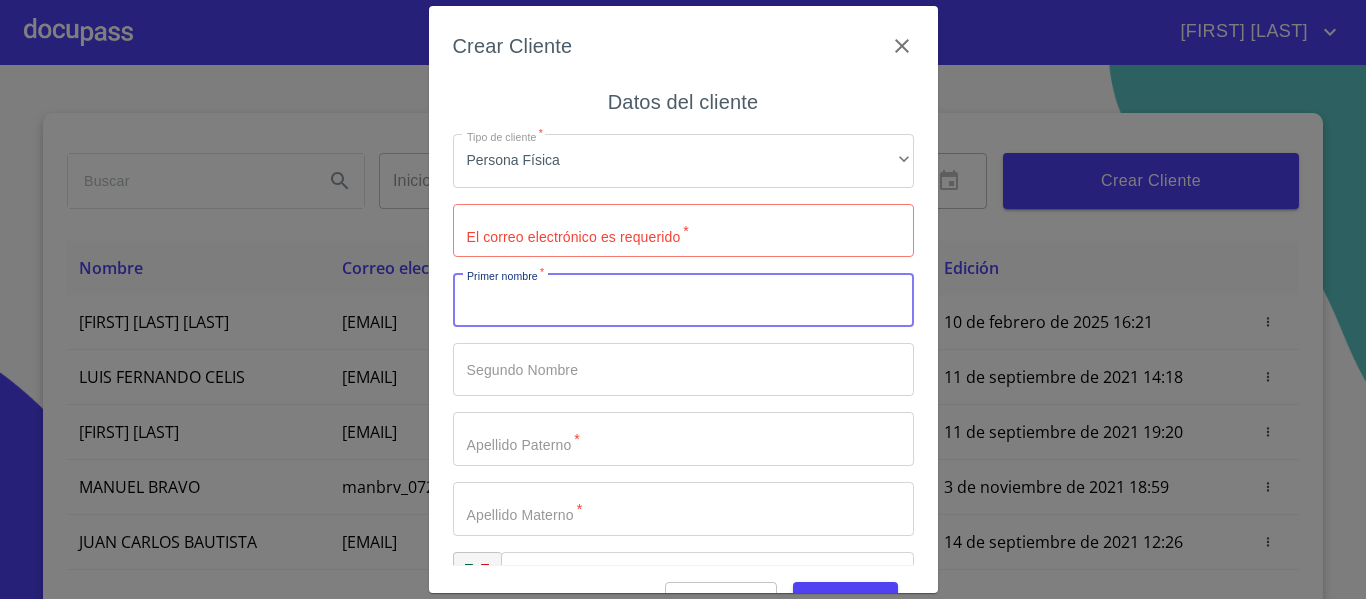 click on "Tipo de cliente   *" at bounding box center [683, 300] 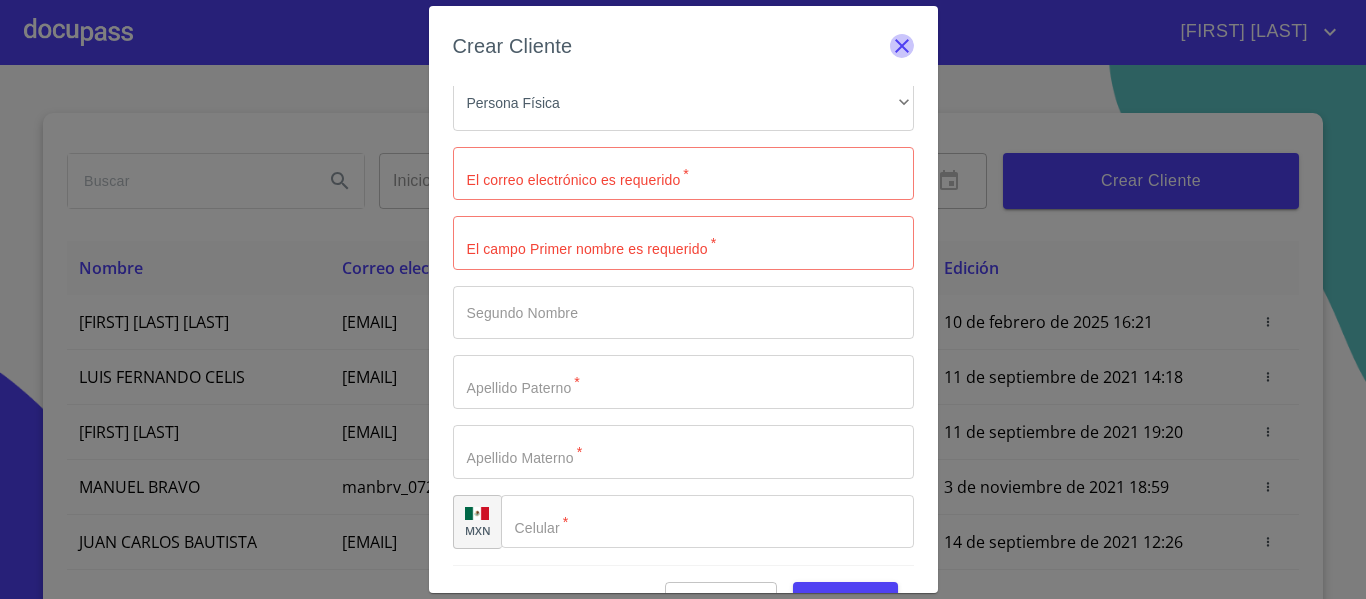 click 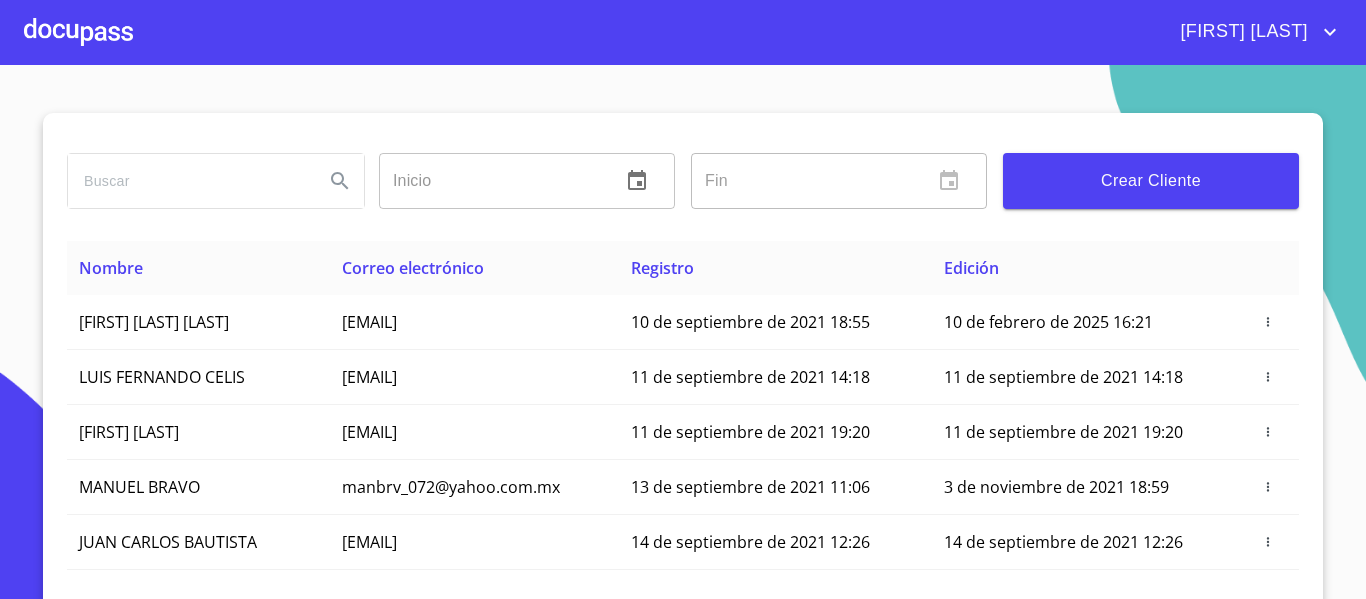 click at bounding box center (78, 32) 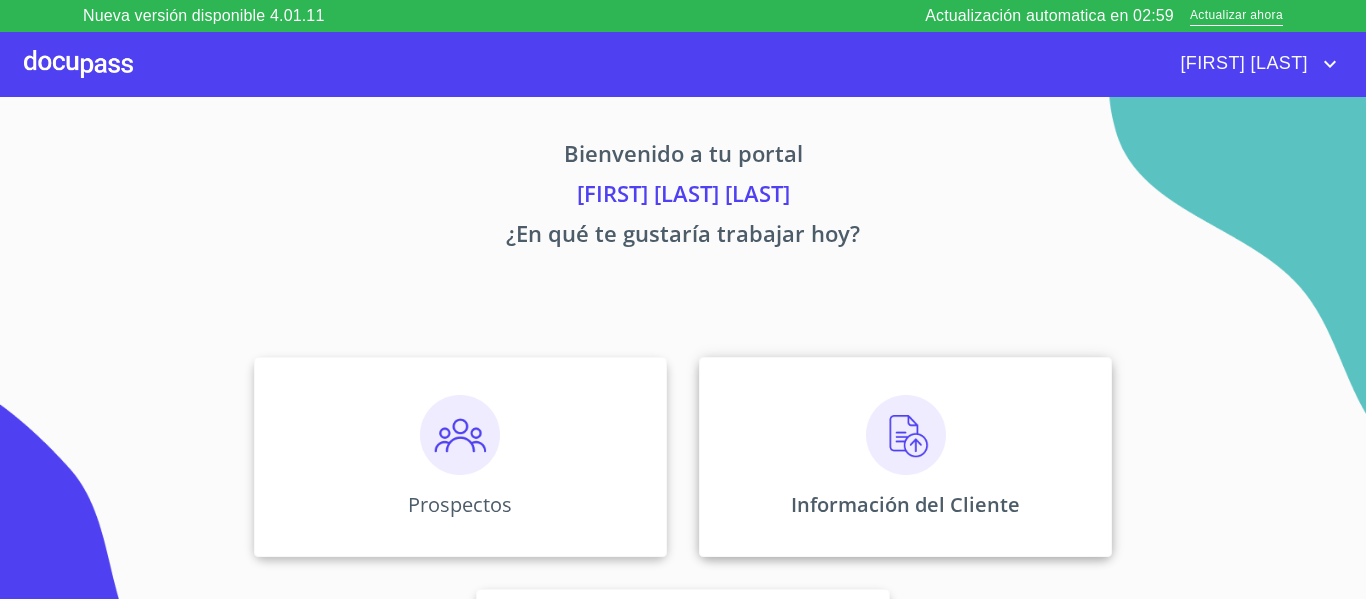 click on "Información del Cliente" at bounding box center (905, 457) 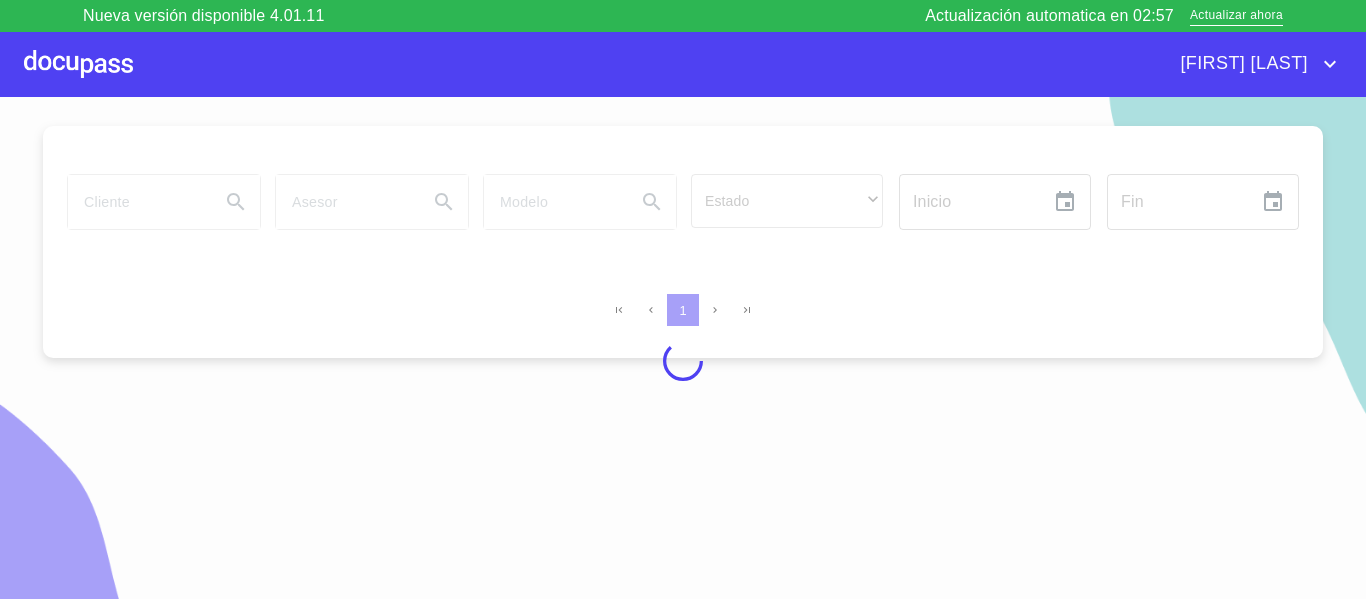 scroll, scrollTop: 24, scrollLeft: 0, axis: vertical 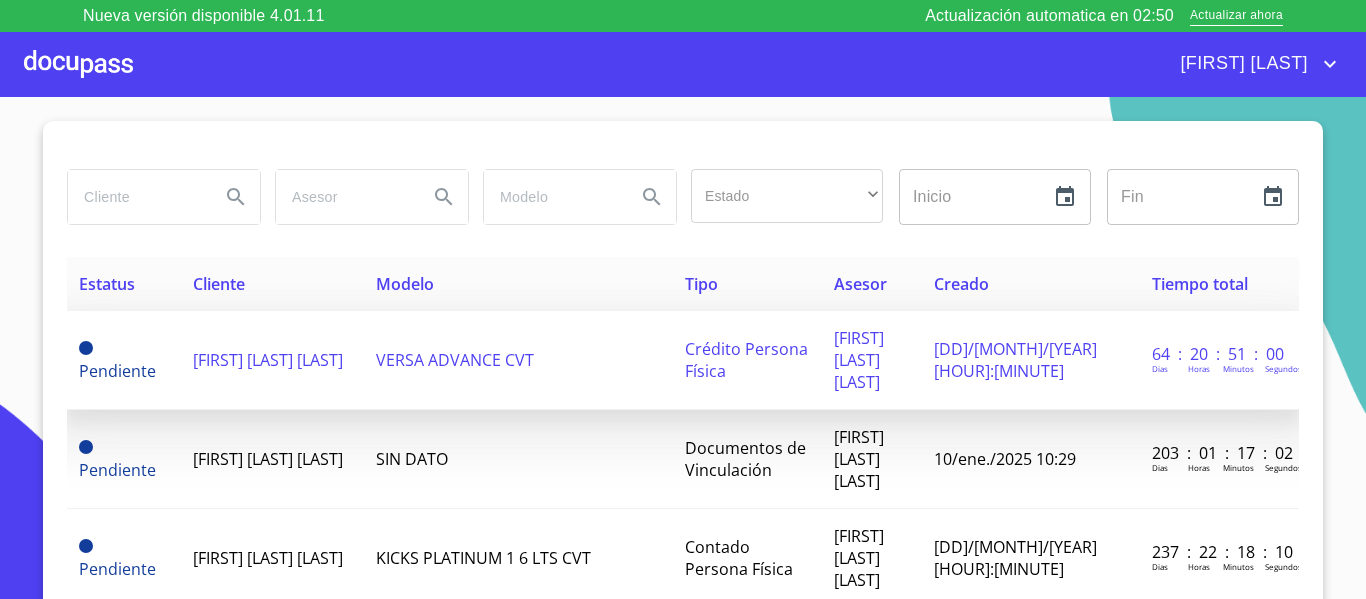 click on "VERSA ADVANCE CVT" at bounding box center [518, 360] 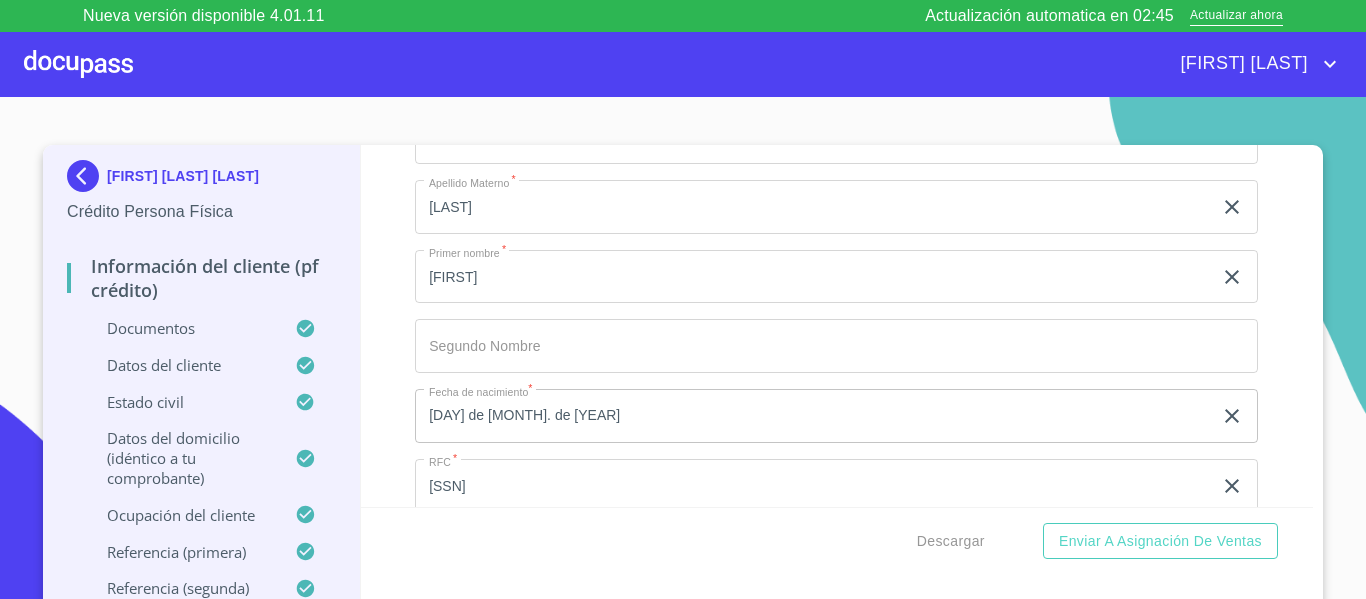 scroll, scrollTop: 2538, scrollLeft: 0, axis: vertical 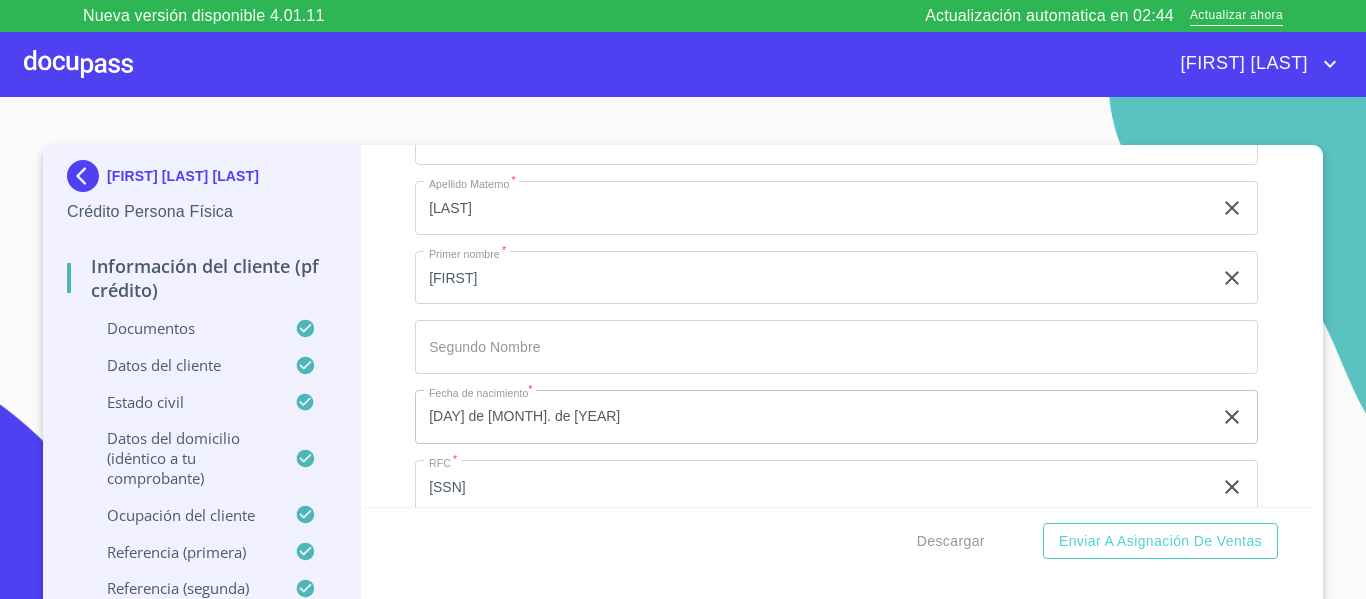 click on "Documentos" at bounding box center [181, 328] 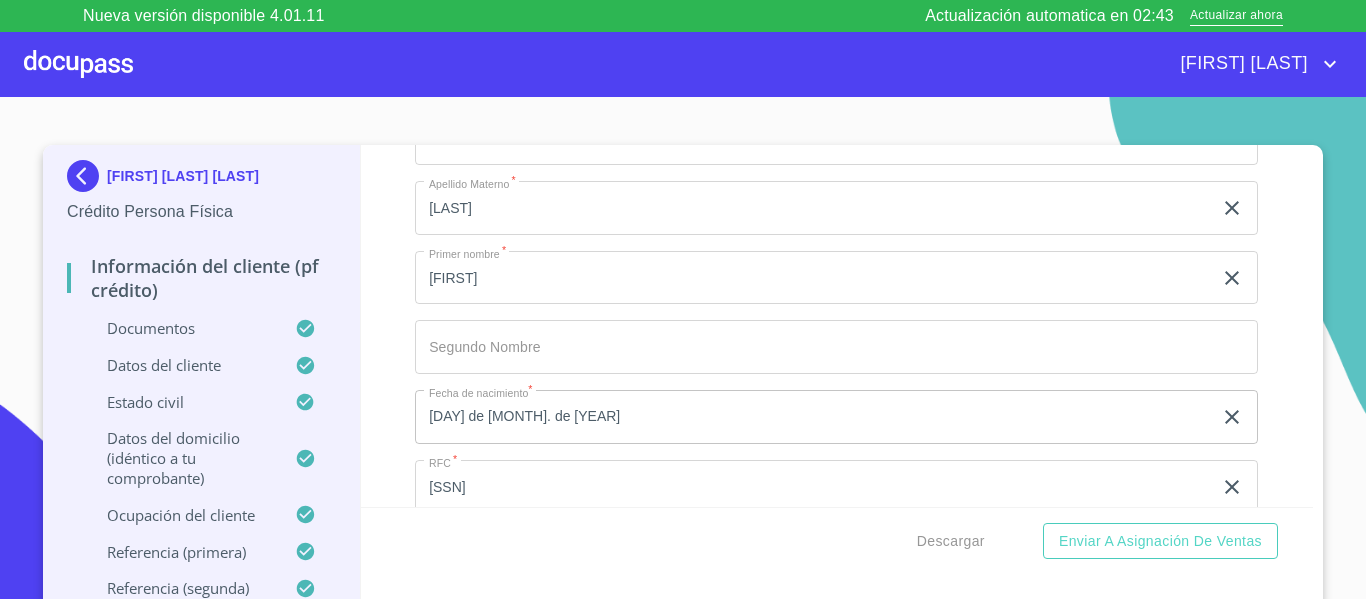 click on "Documentos" at bounding box center (181, 328) 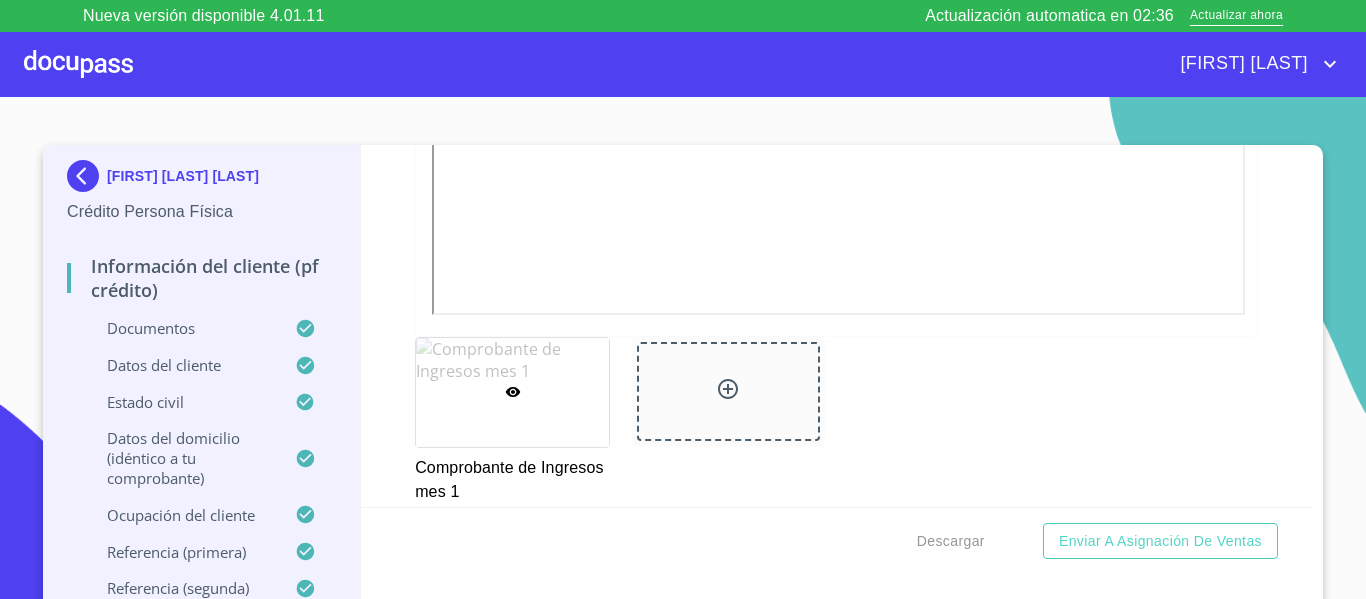 scroll, scrollTop: 2994, scrollLeft: 0, axis: vertical 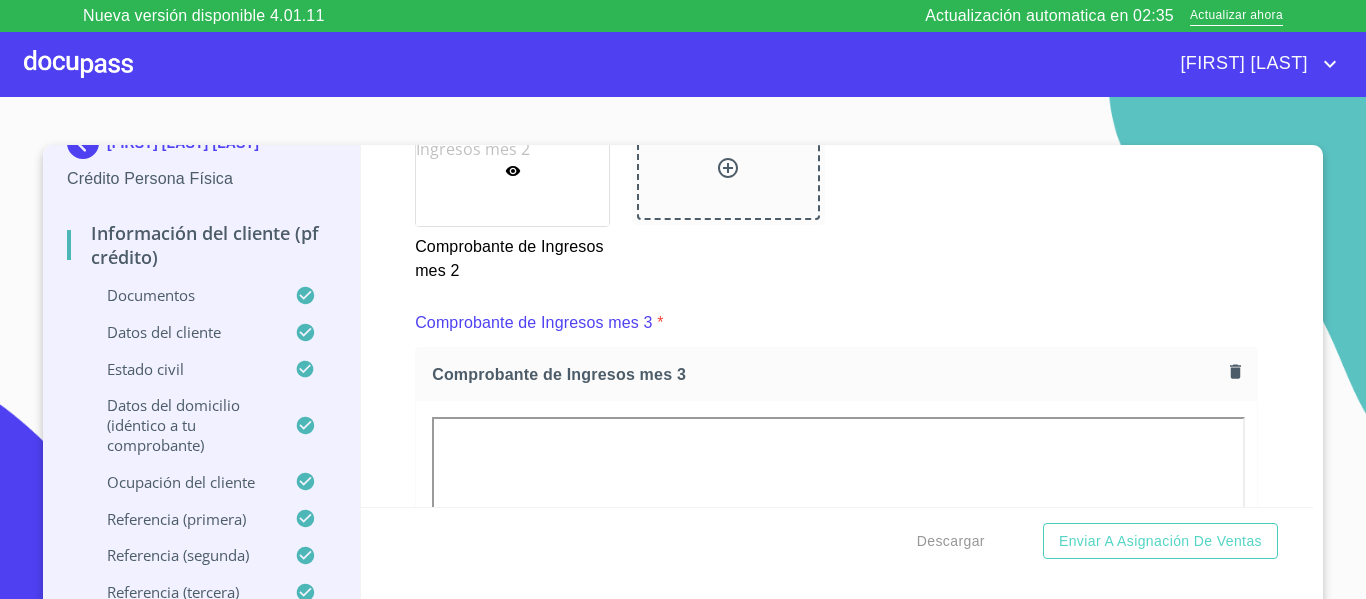 click on "Datos del cliente" at bounding box center (201, 340) 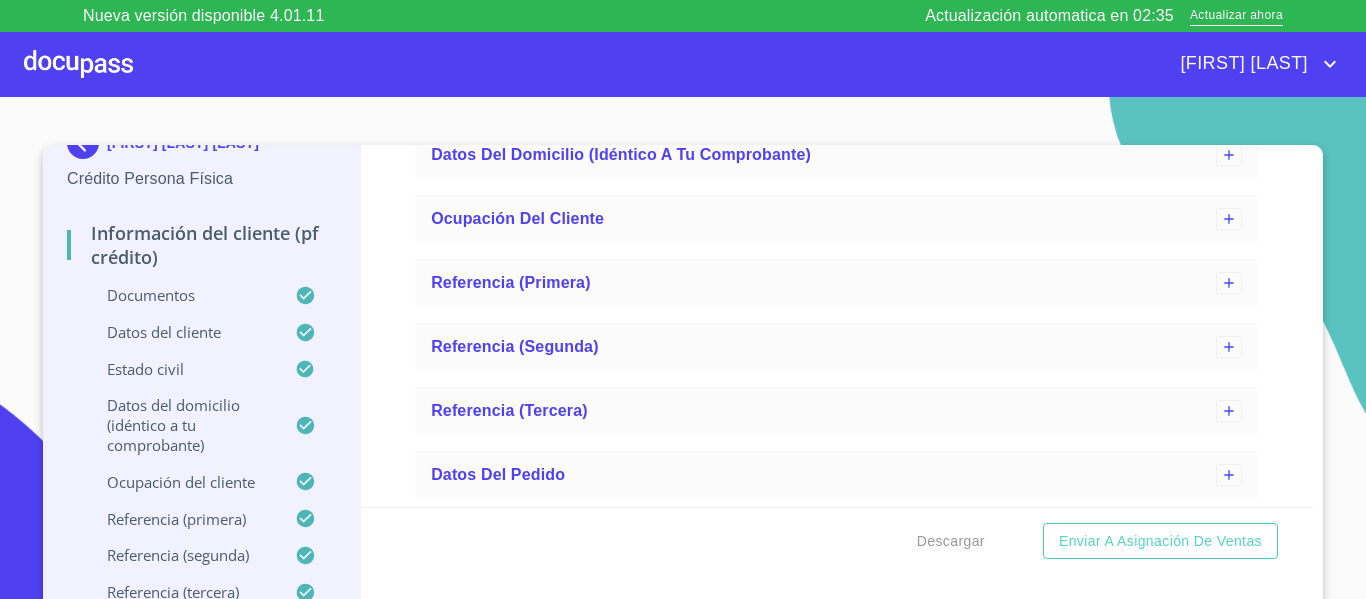 click on "Datos del cliente" at bounding box center (181, 332) 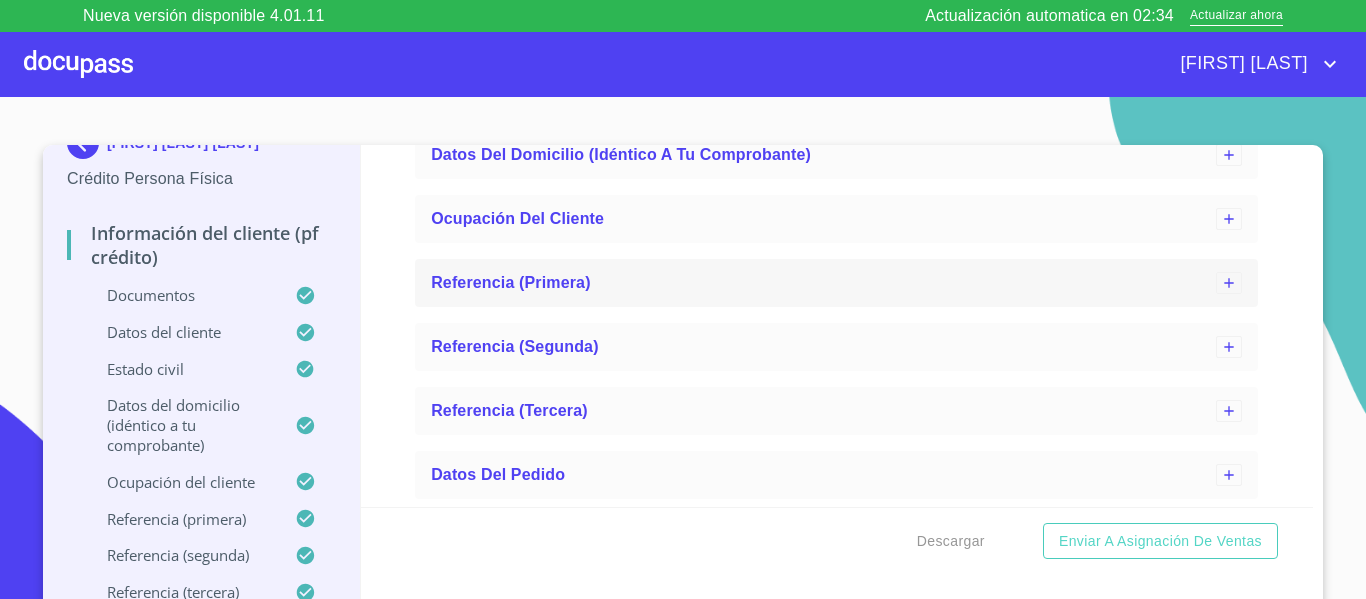 click on "Referencia (primera)" at bounding box center [511, 282] 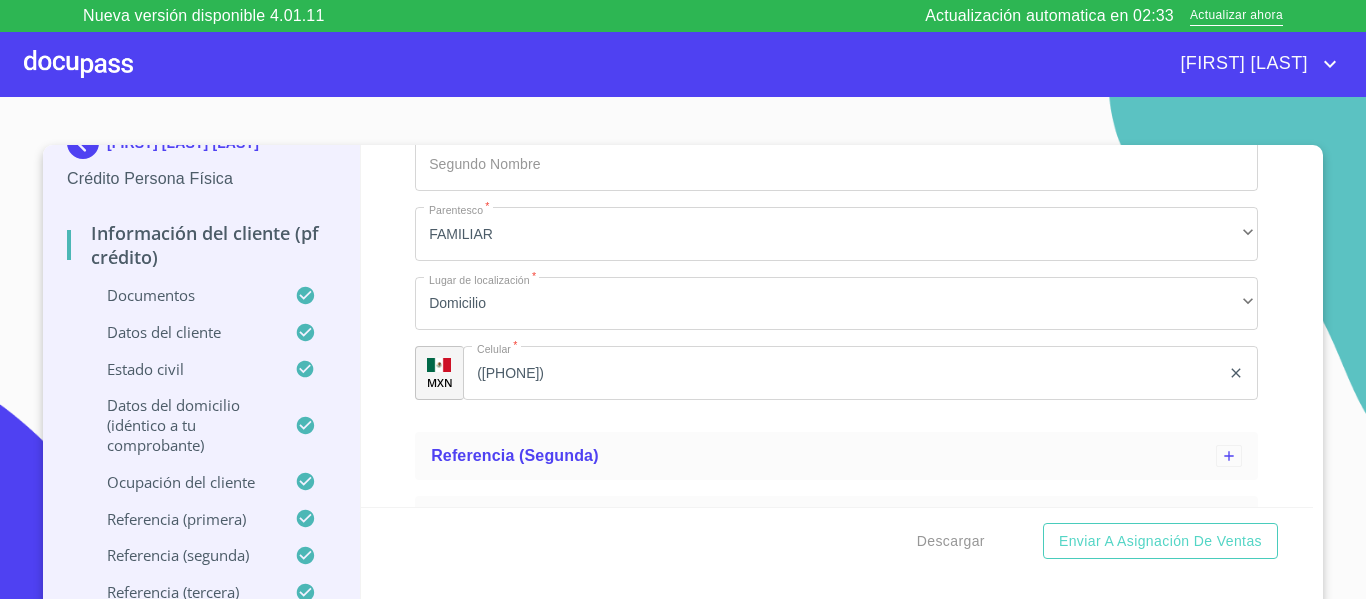 scroll, scrollTop: 1633, scrollLeft: 0, axis: vertical 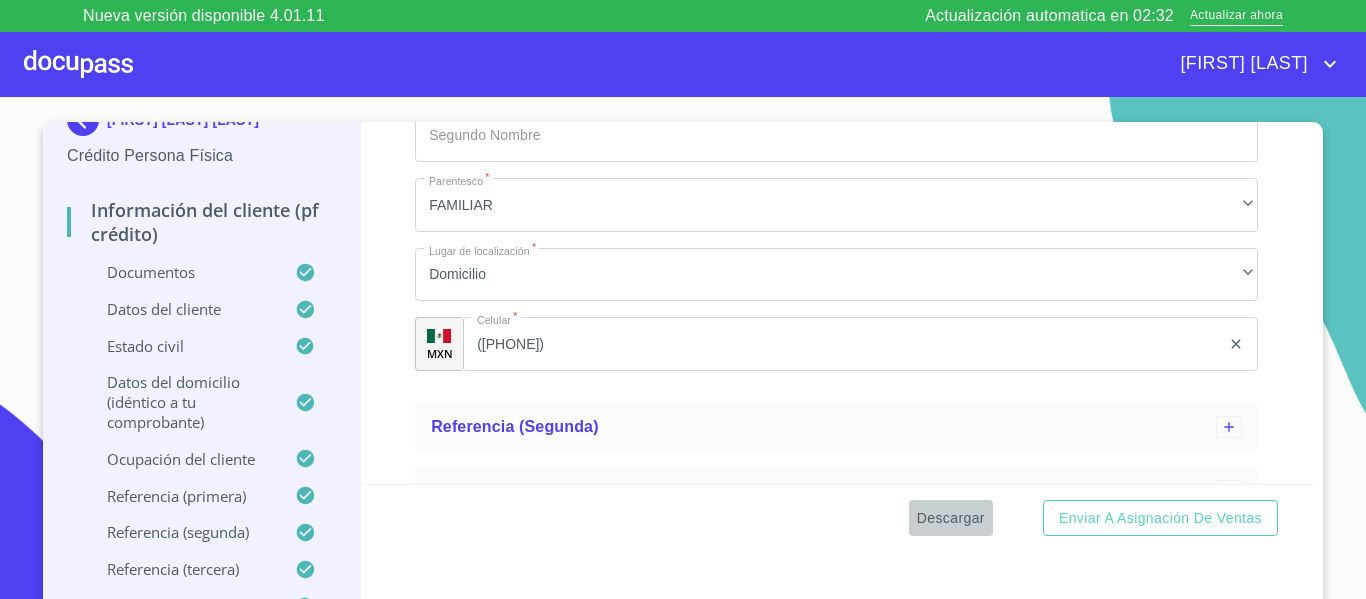 click on "Descargar" at bounding box center (951, 518) 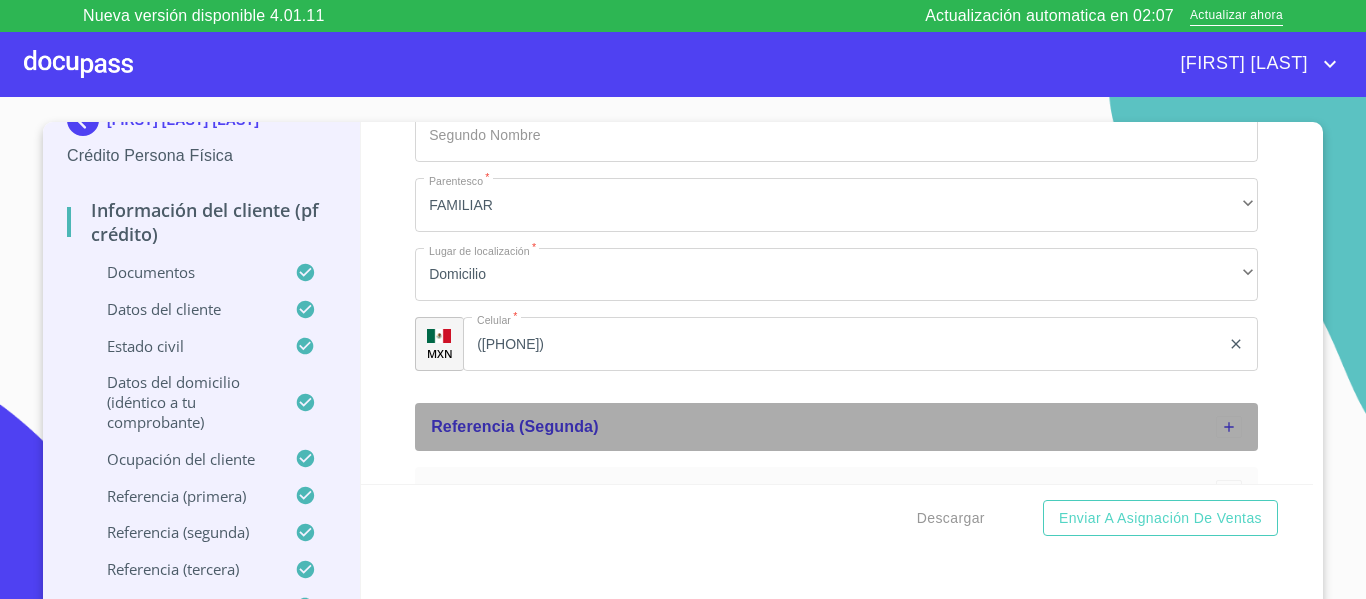 click on "Referencia (segunda)" at bounding box center [823, 427] 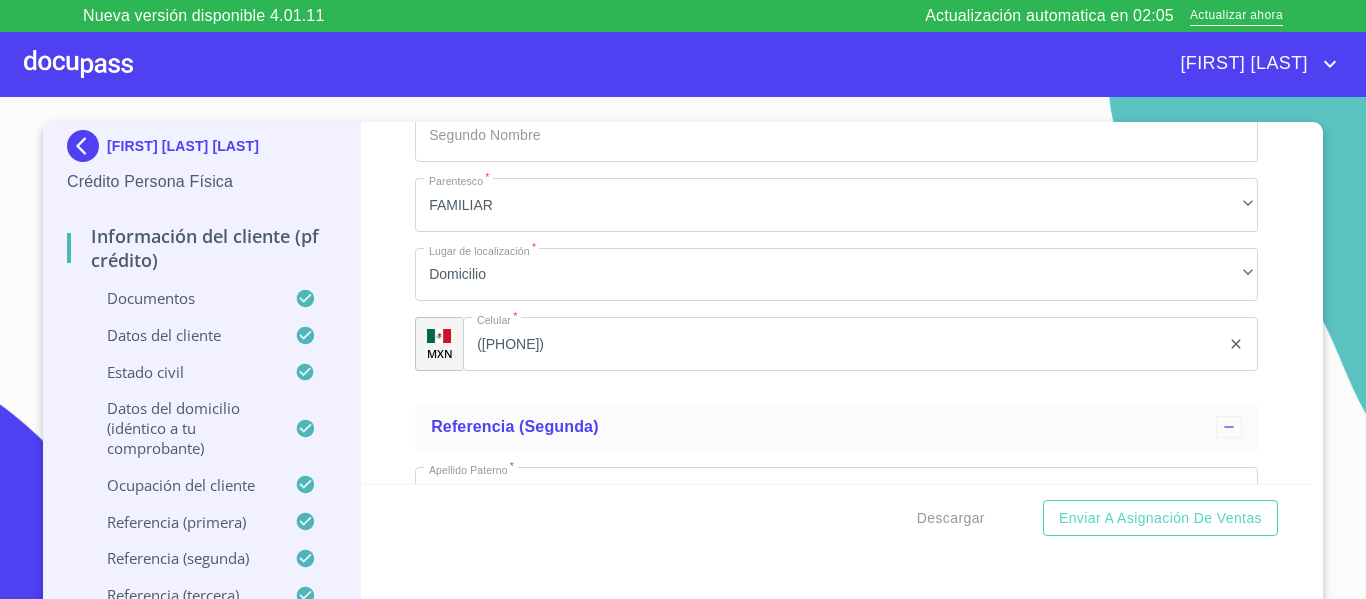 scroll, scrollTop: 0, scrollLeft: 0, axis: both 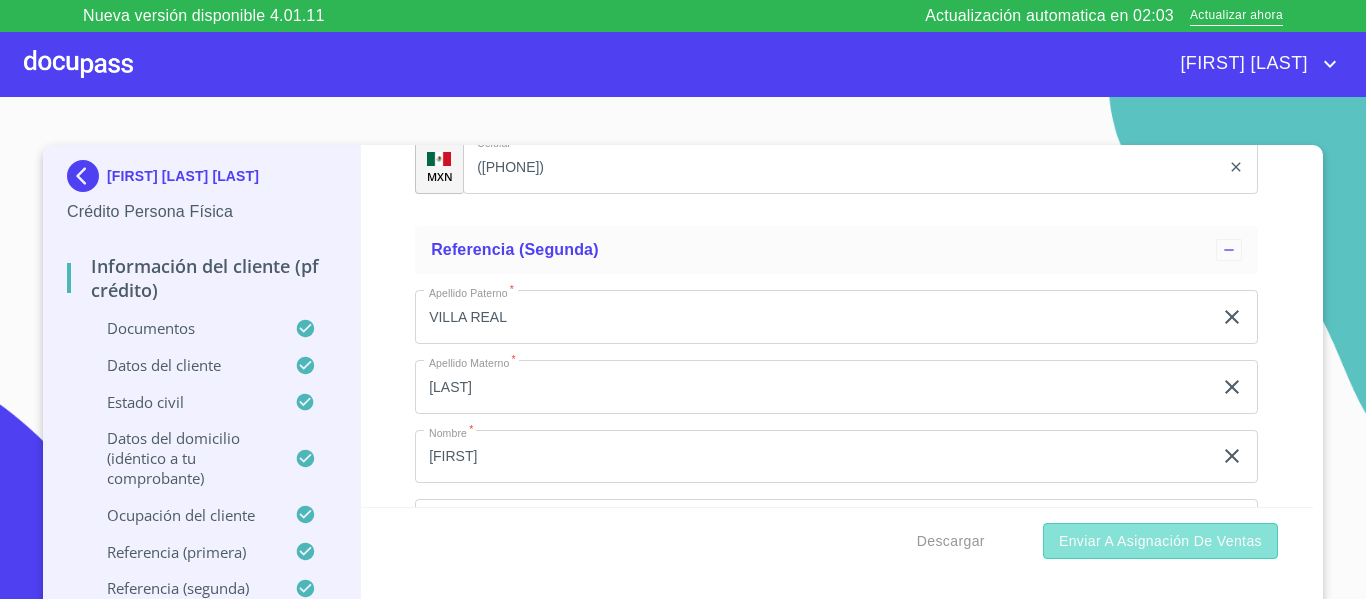 click on "Enviar a Asignación de Ventas" at bounding box center [1160, 541] 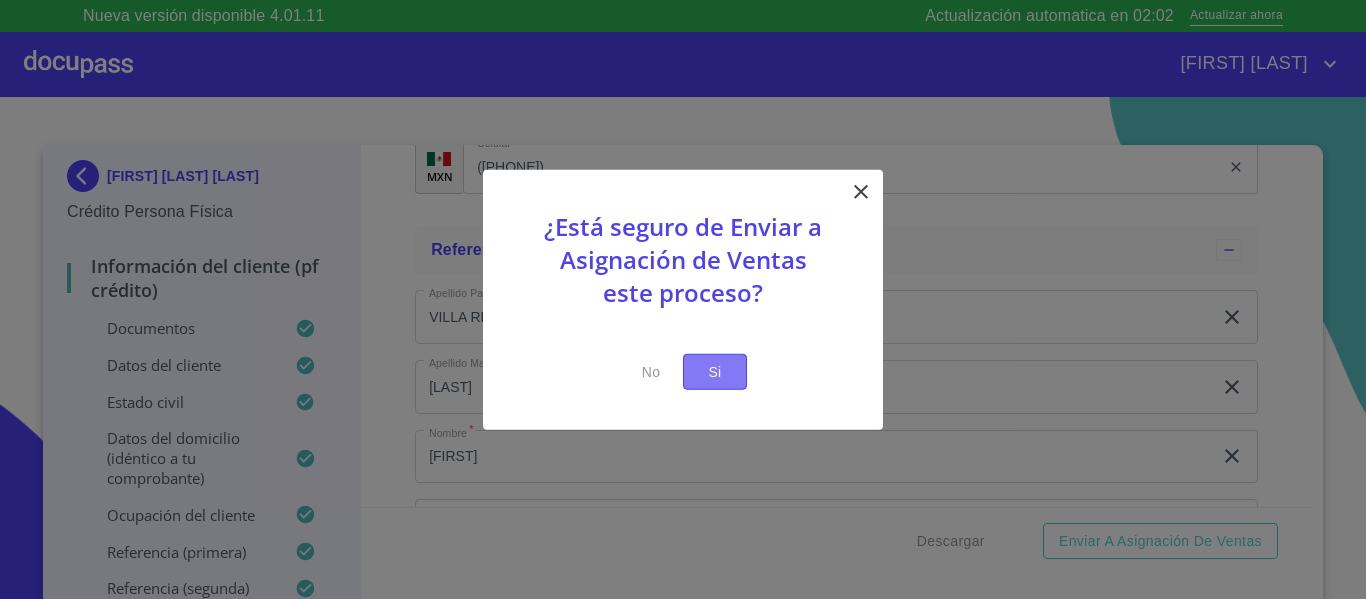click on "Si" at bounding box center (715, 371) 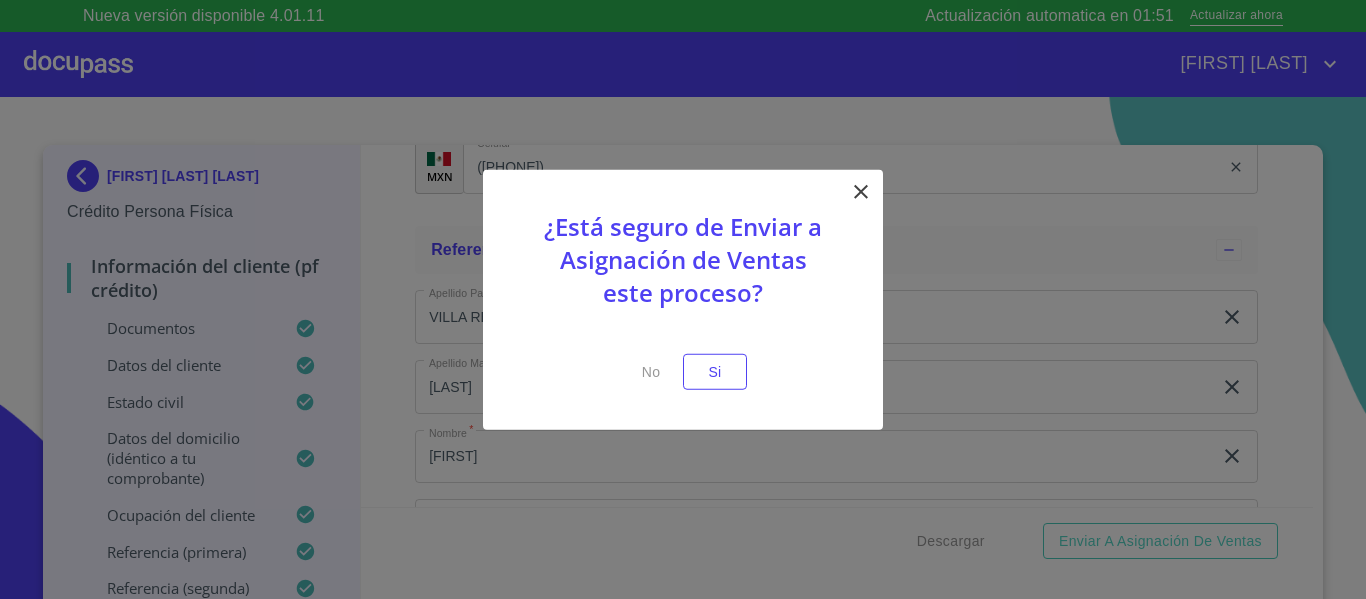 type 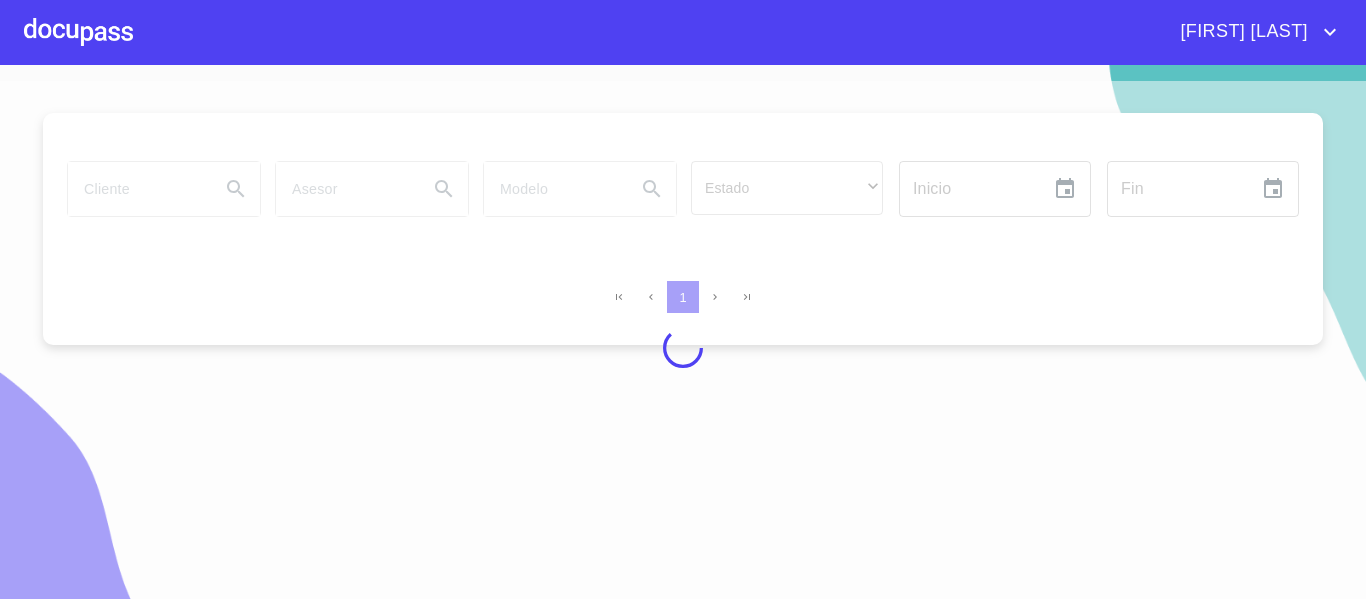 scroll, scrollTop: 0, scrollLeft: 0, axis: both 